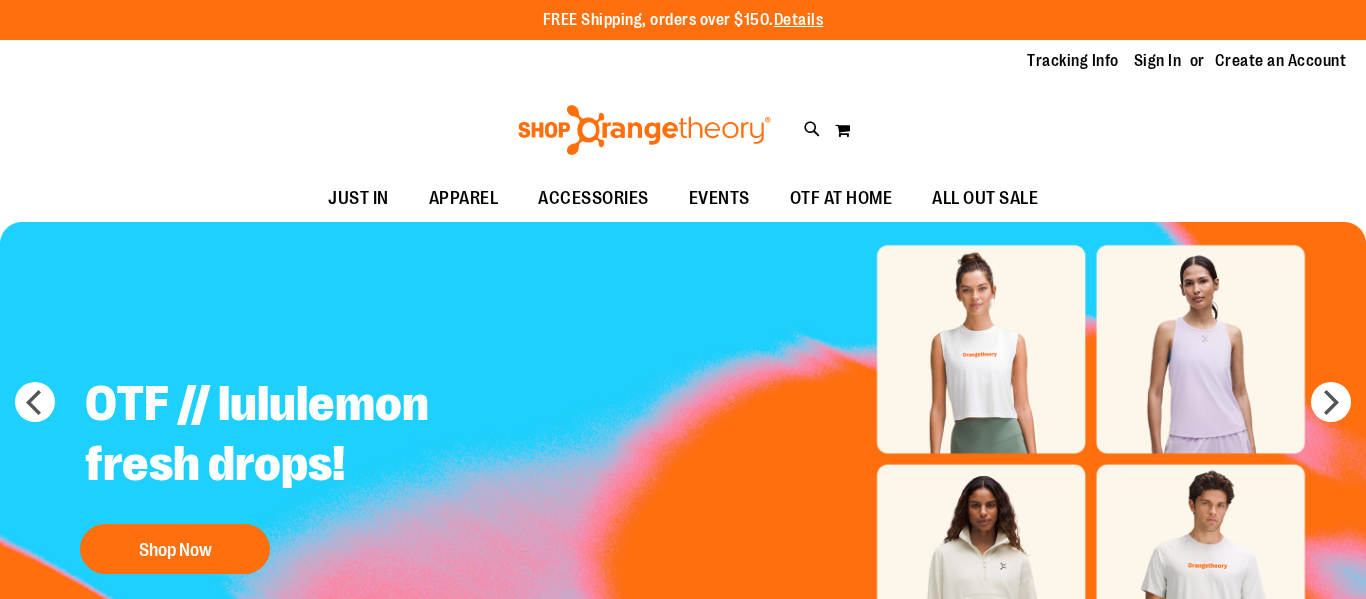 click on "Create an Account" at bounding box center [1281, 61] 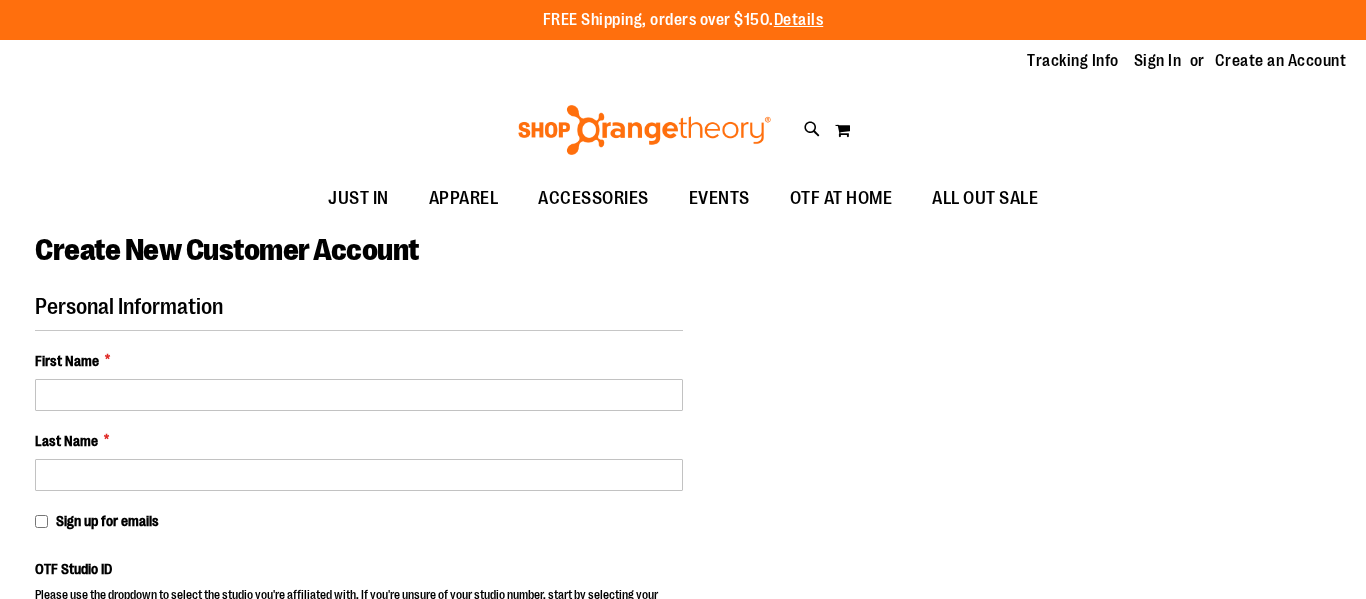 scroll, scrollTop: 0, scrollLeft: 0, axis: both 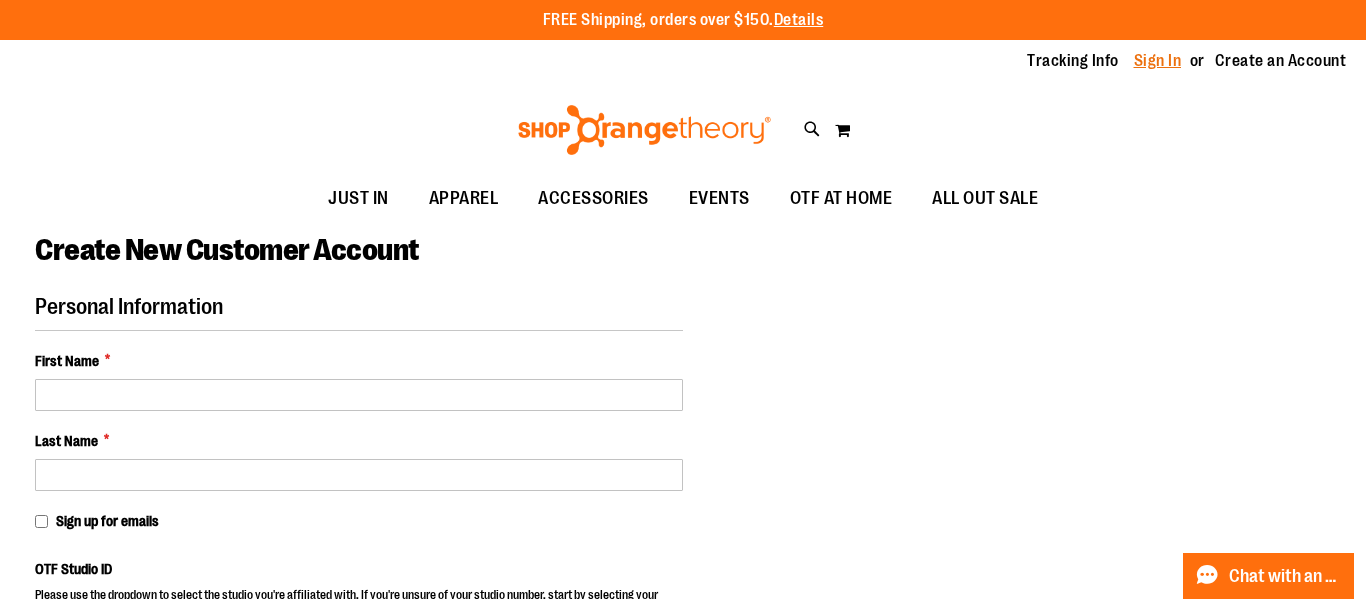 type on "**********" 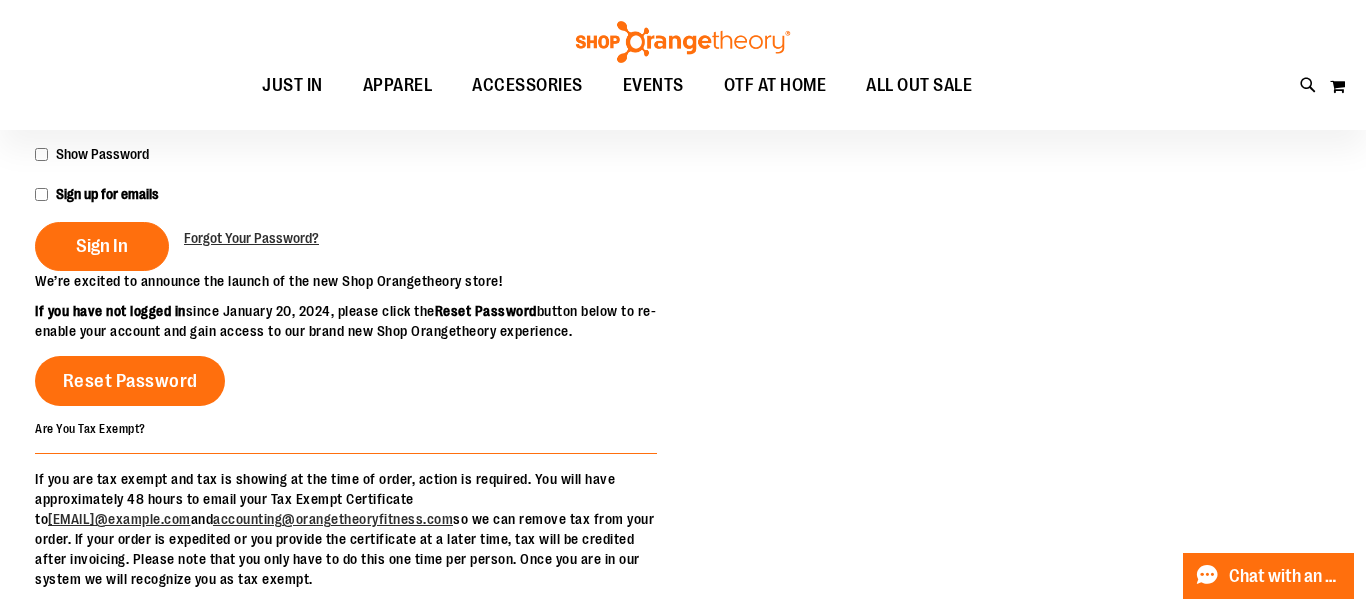 scroll, scrollTop: 210, scrollLeft: 0, axis: vertical 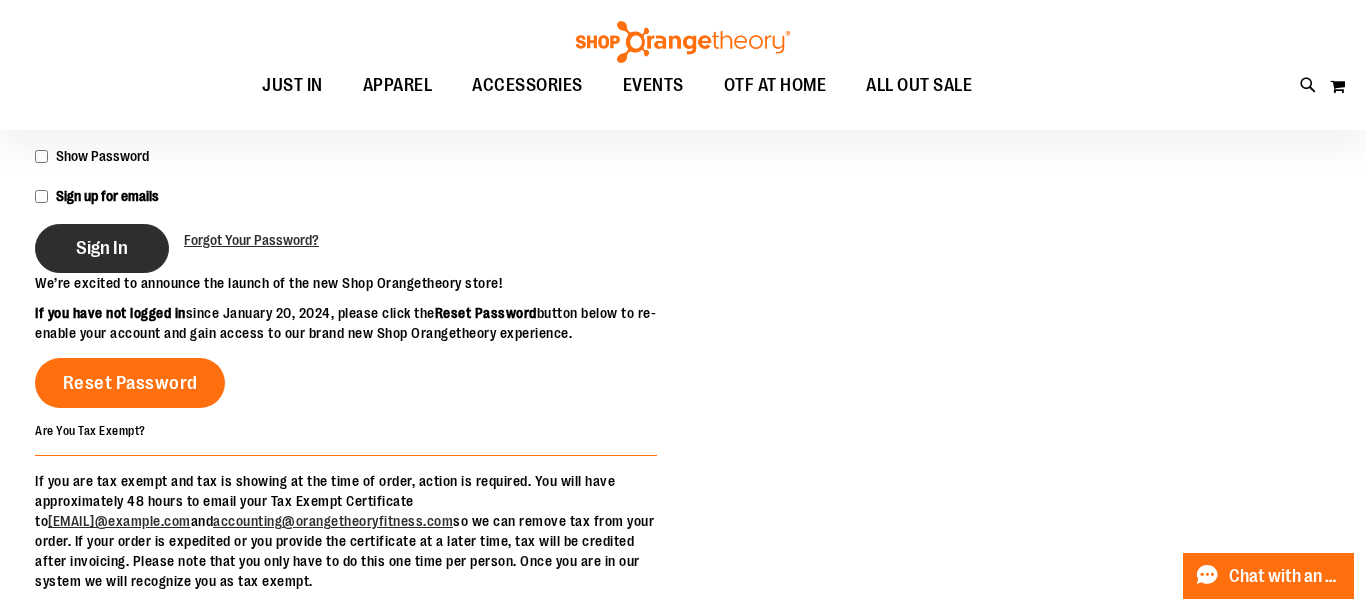 type on "**********" 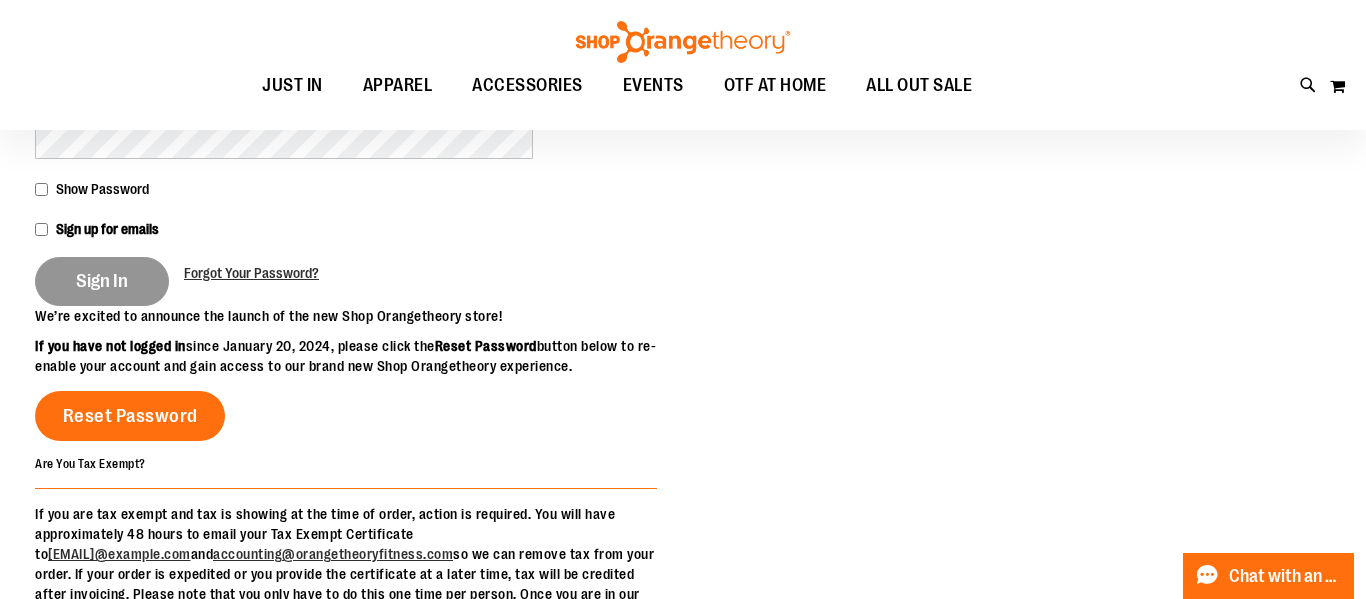 scroll, scrollTop: 173, scrollLeft: 0, axis: vertical 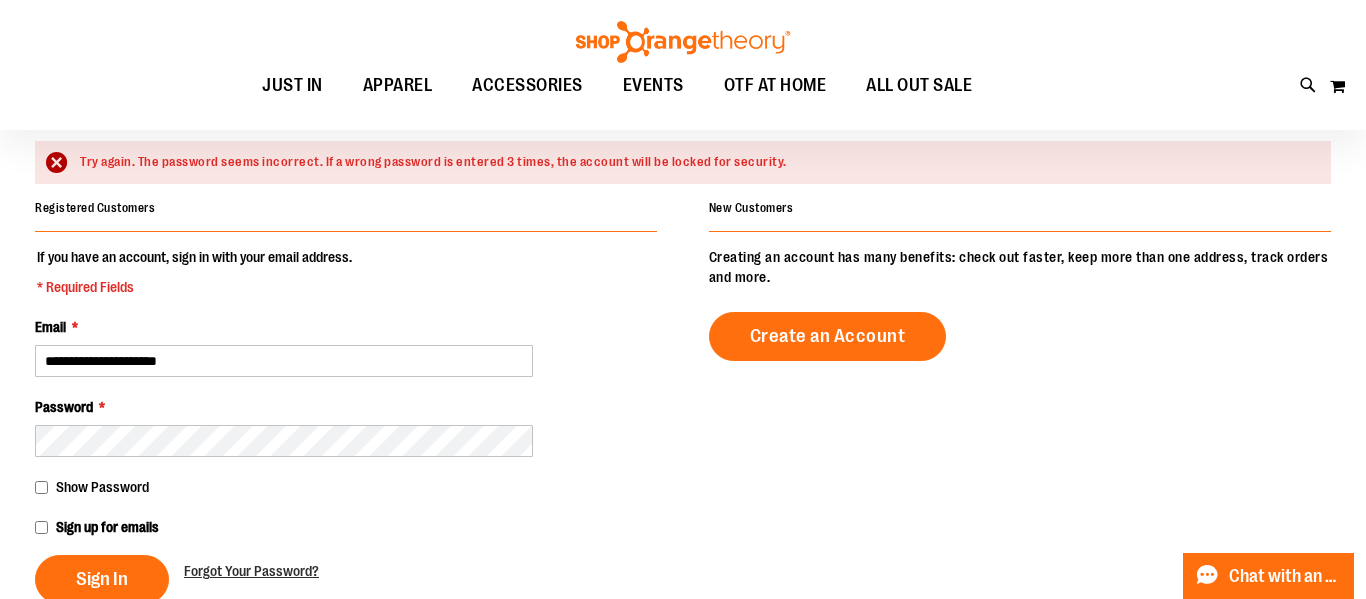 type on "**********" 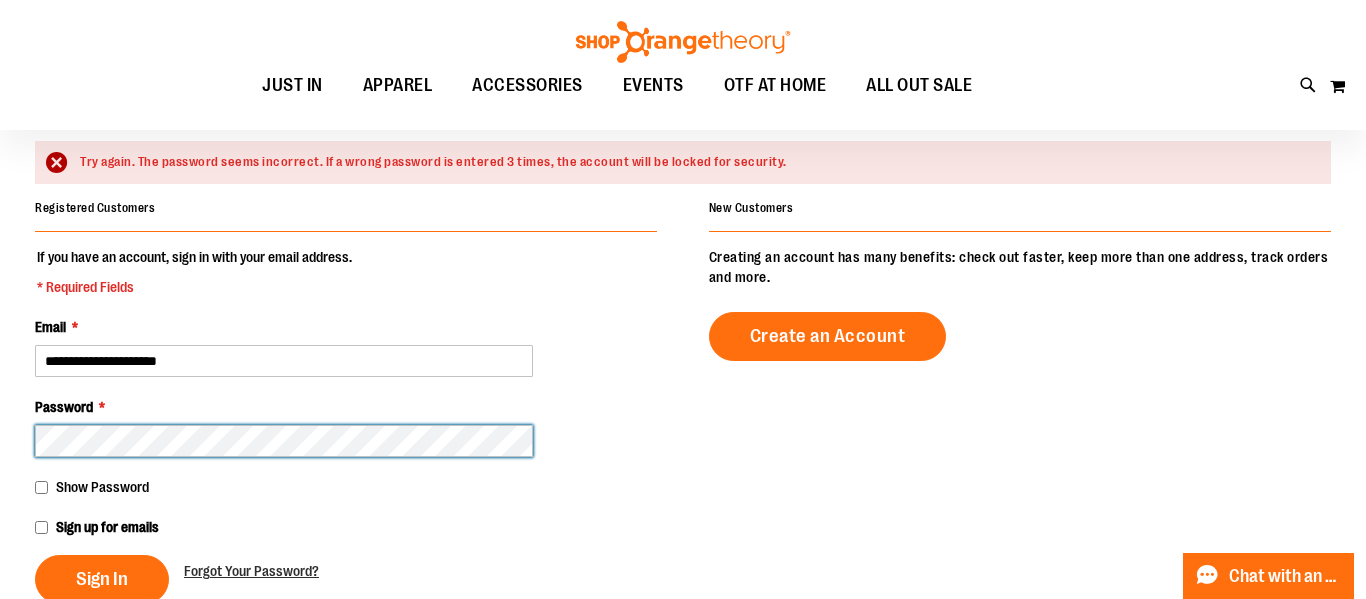 click on "Sign In" at bounding box center (102, 579) 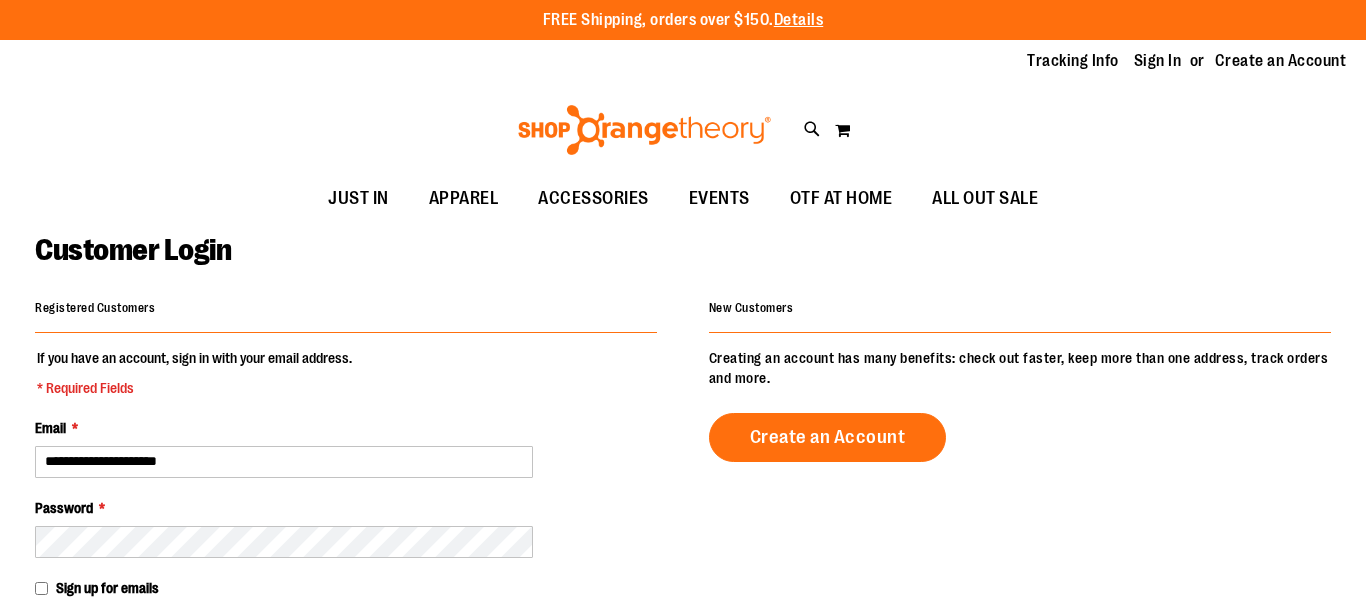 scroll, scrollTop: 0, scrollLeft: 0, axis: both 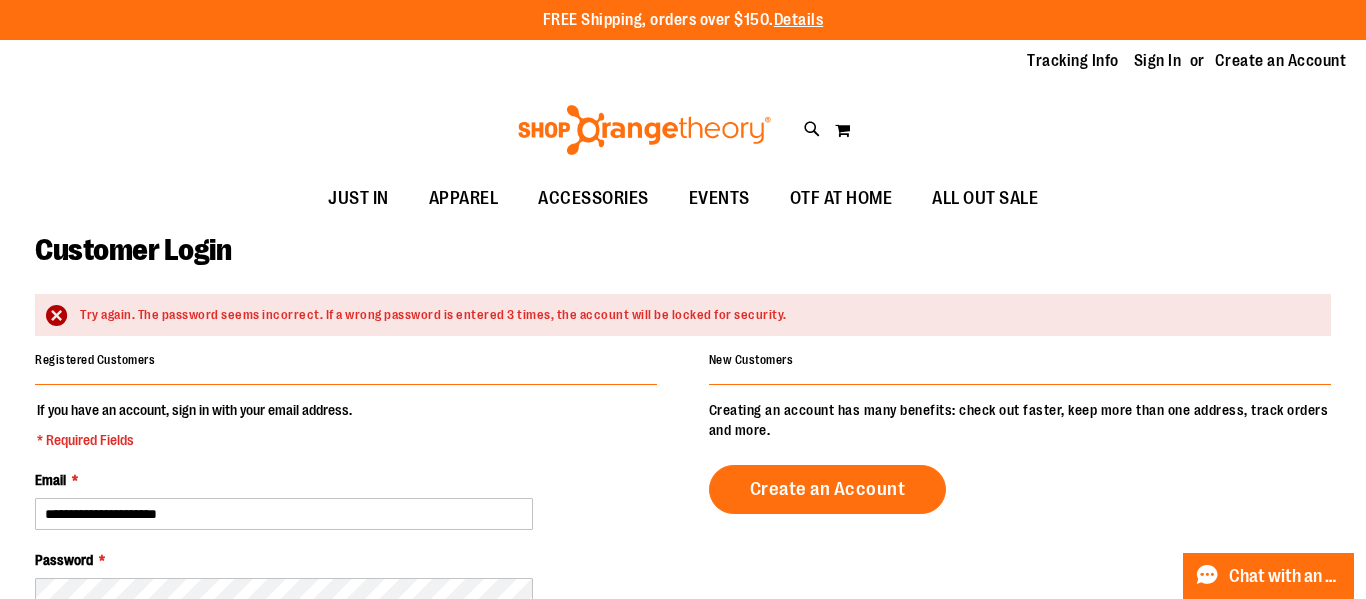 type on "**********" 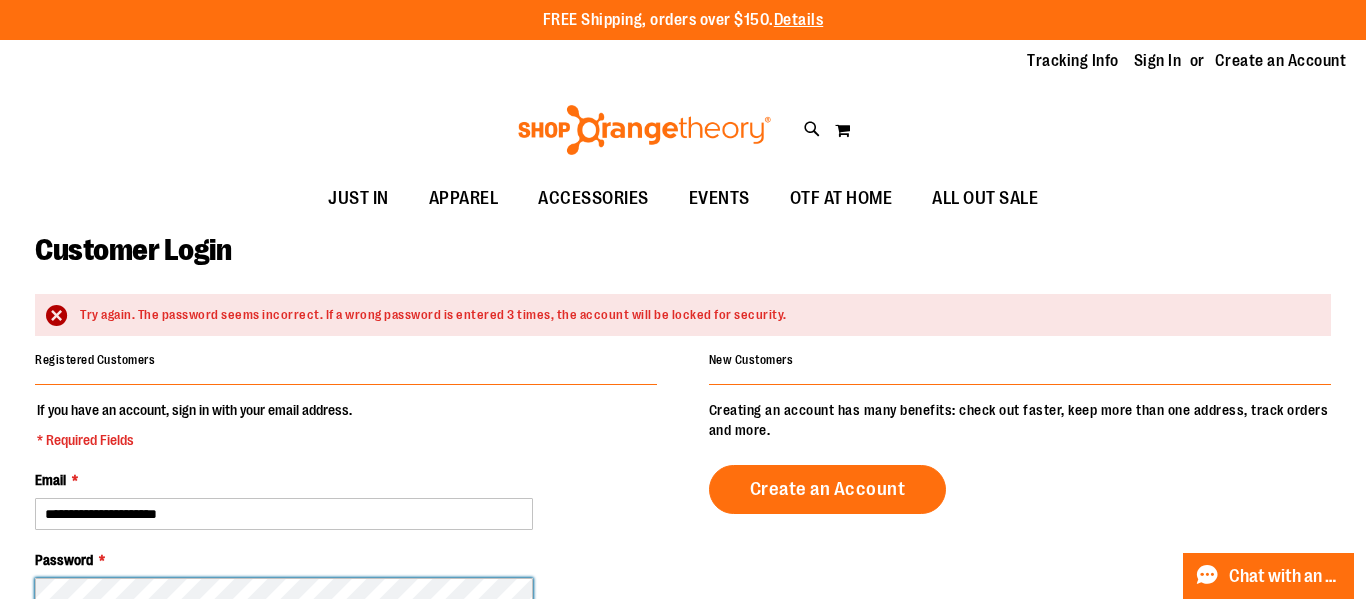 scroll, scrollTop: 2, scrollLeft: 0, axis: vertical 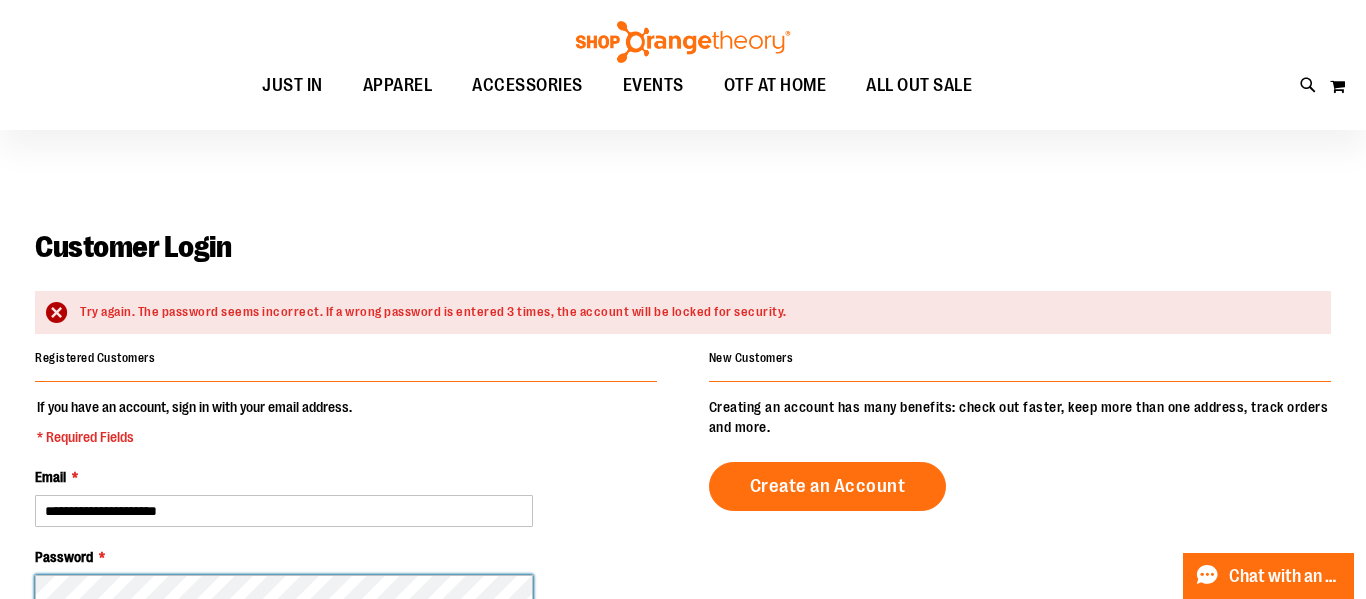 click on "Sign In" at bounding box center (102, 729) 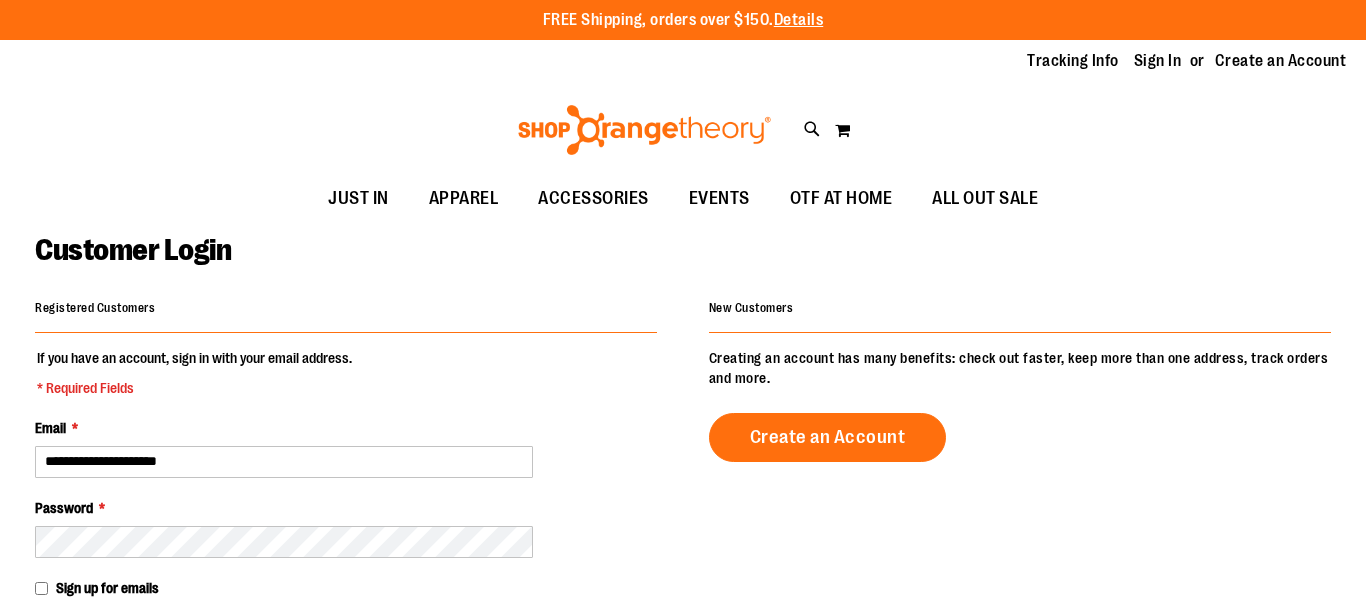 scroll, scrollTop: 0, scrollLeft: 0, axis: both 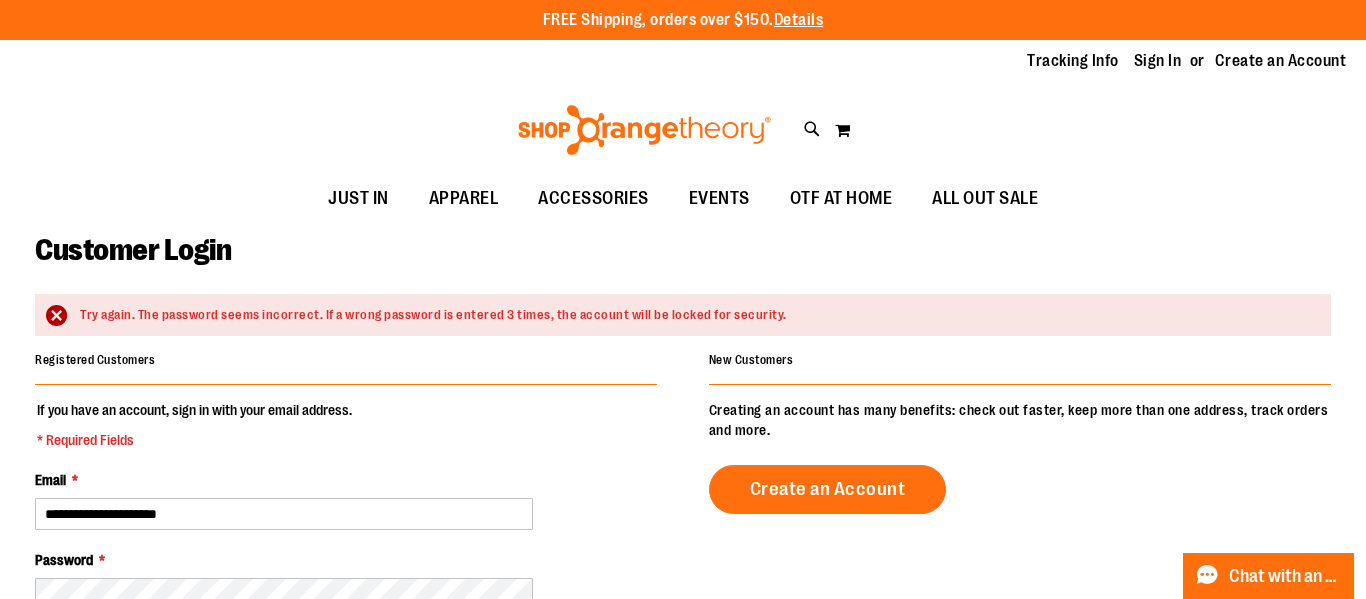 type on "**********" 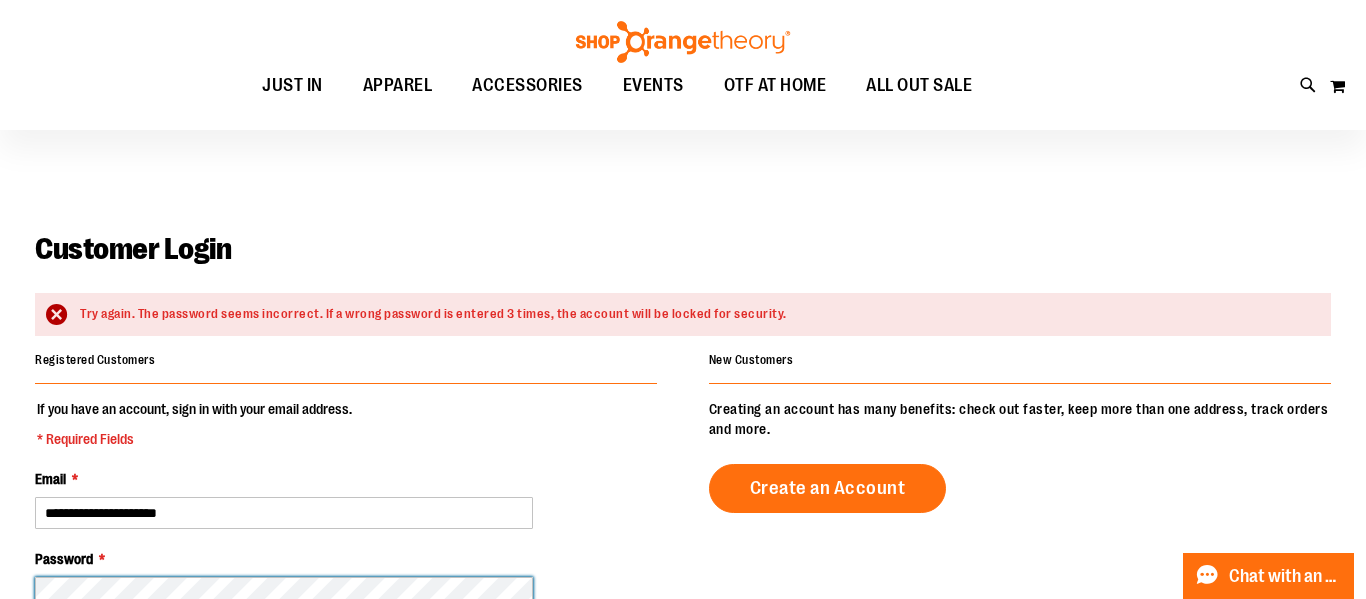scroll, scrollTop: 2, scrollLeft: 0, axis: vertical 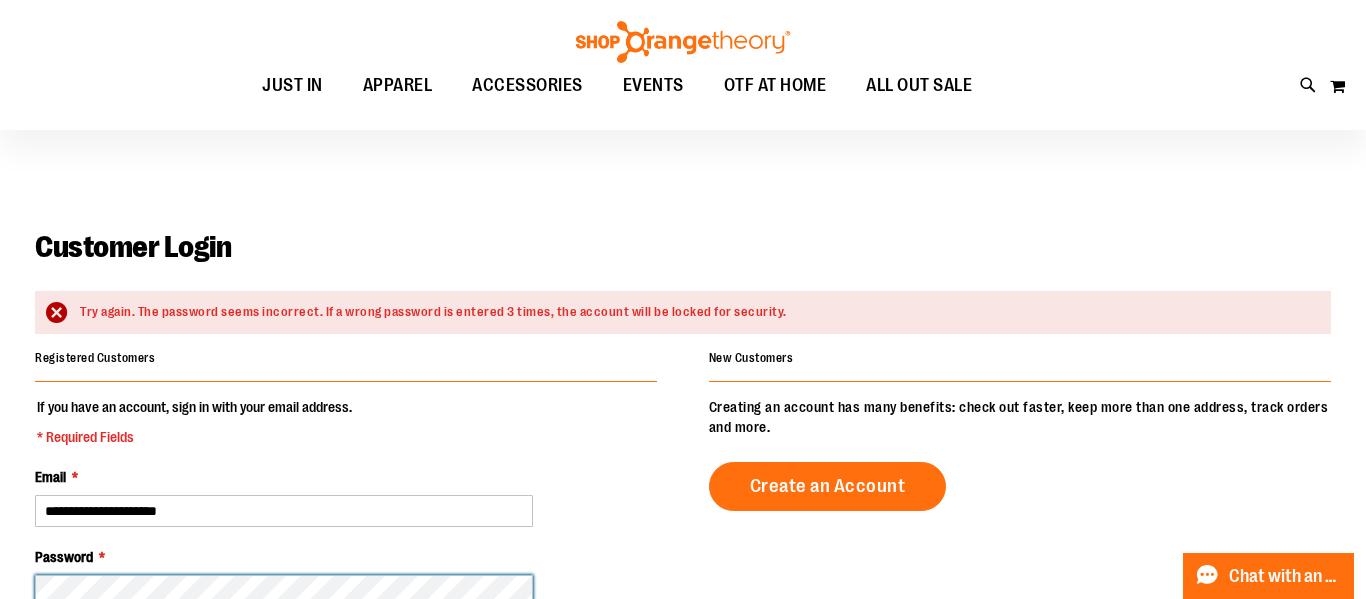 click on "Sign In" at bounding box center [102, 729] 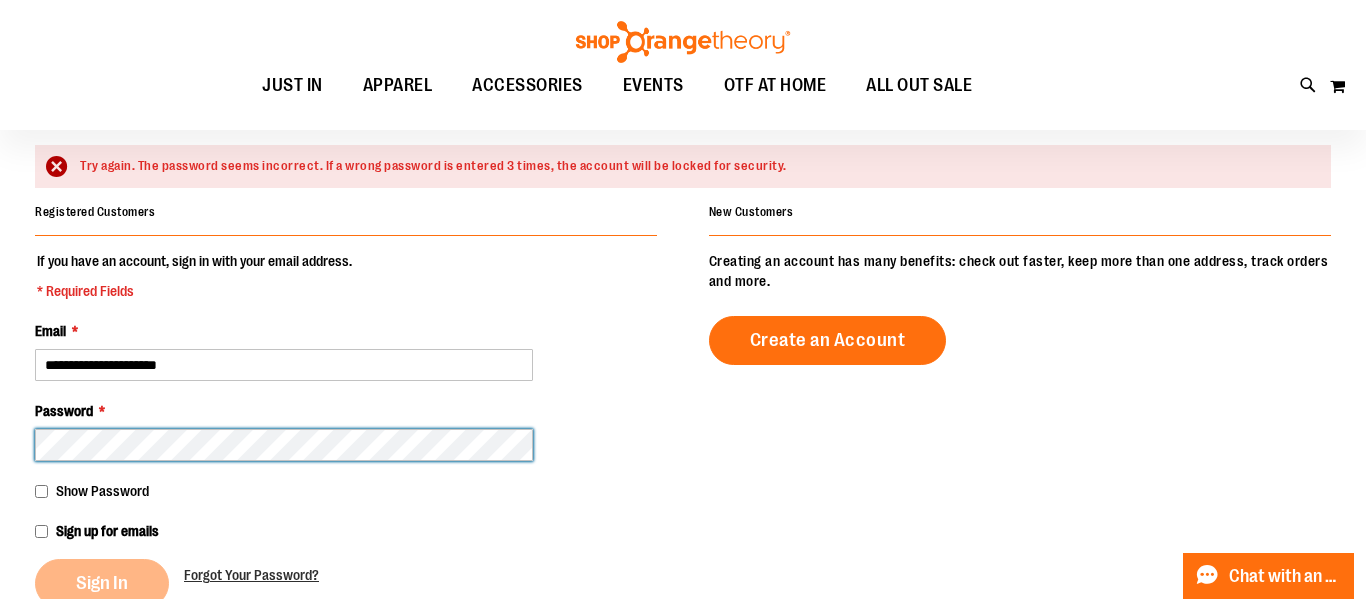scroll, scrollTop: 154, scrollLeft: 0, axis: vertical 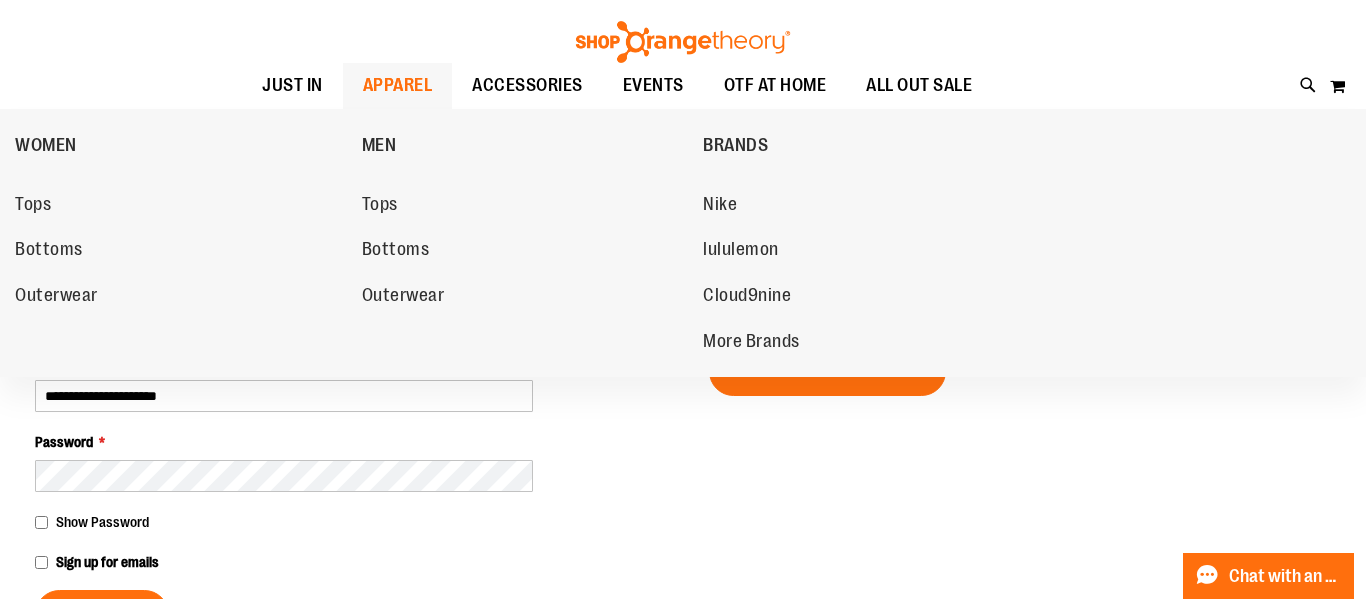 type on "**********" 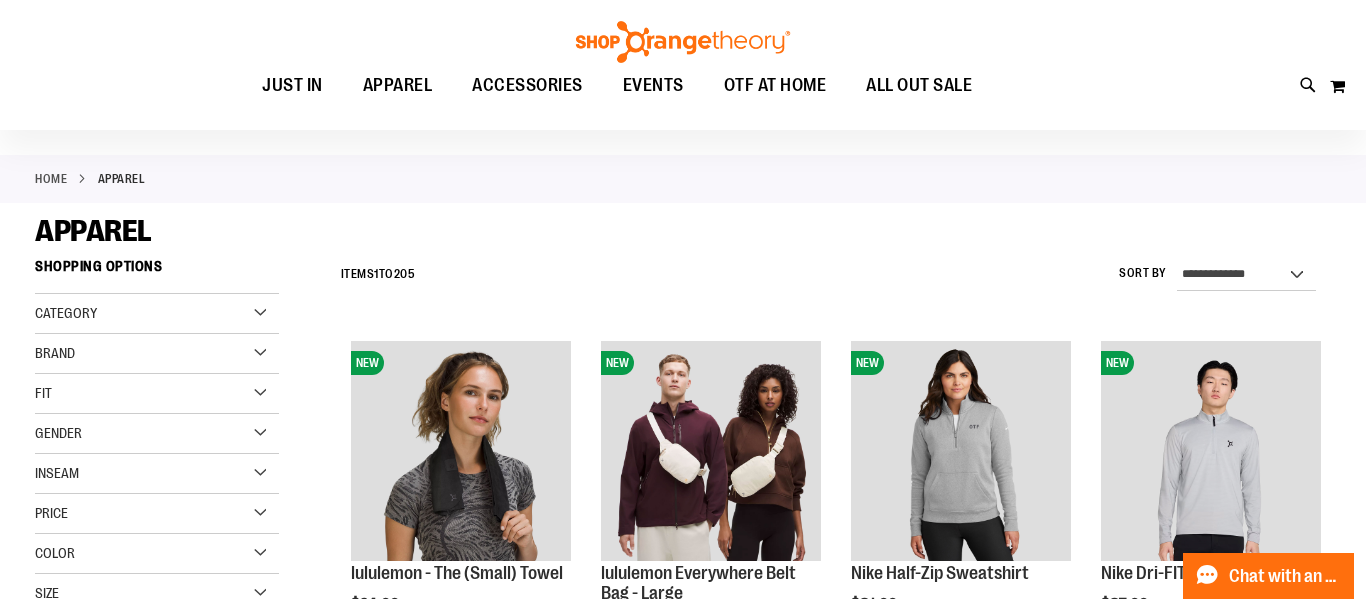 scroll, scrollTop: 0, scrollLeft: 0, axis: both 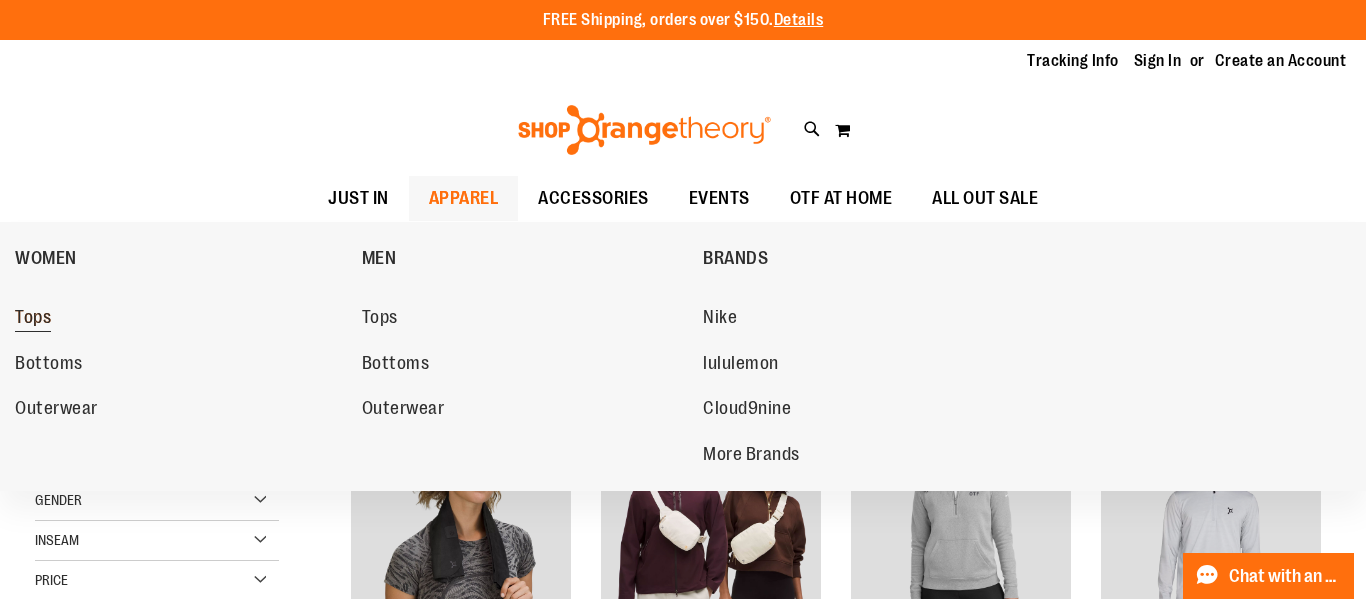 type on "**********" 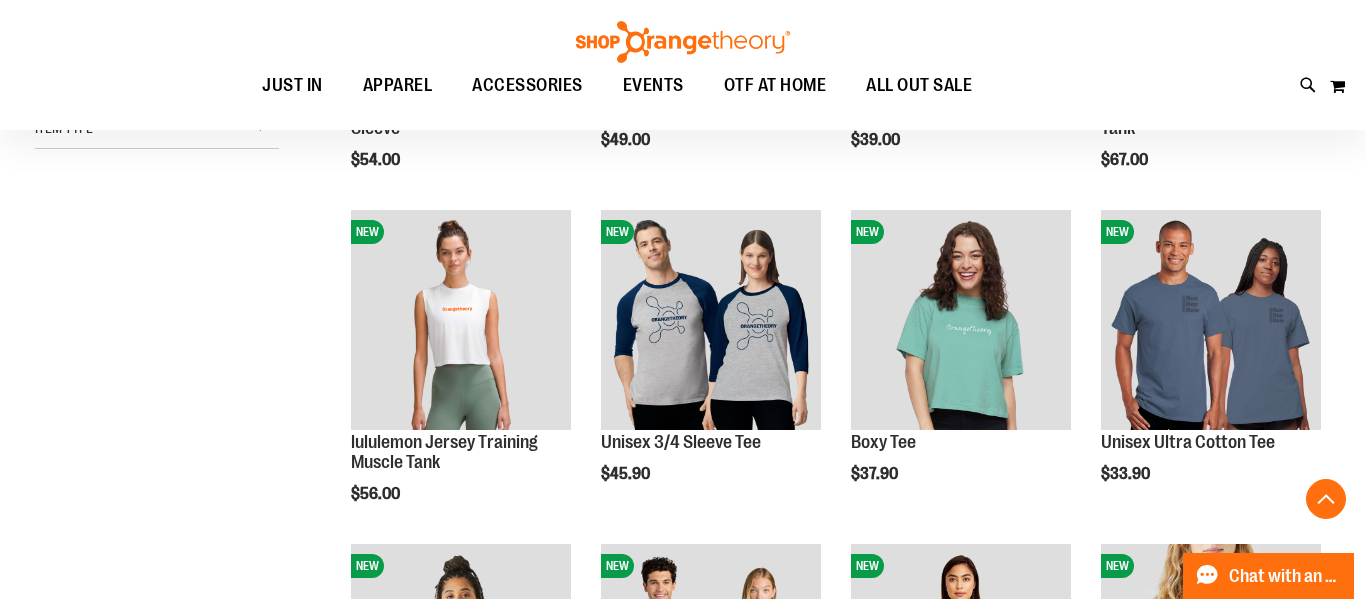 scroll, scrollTop: 537, scrollLeft: 0, axis: vertical 